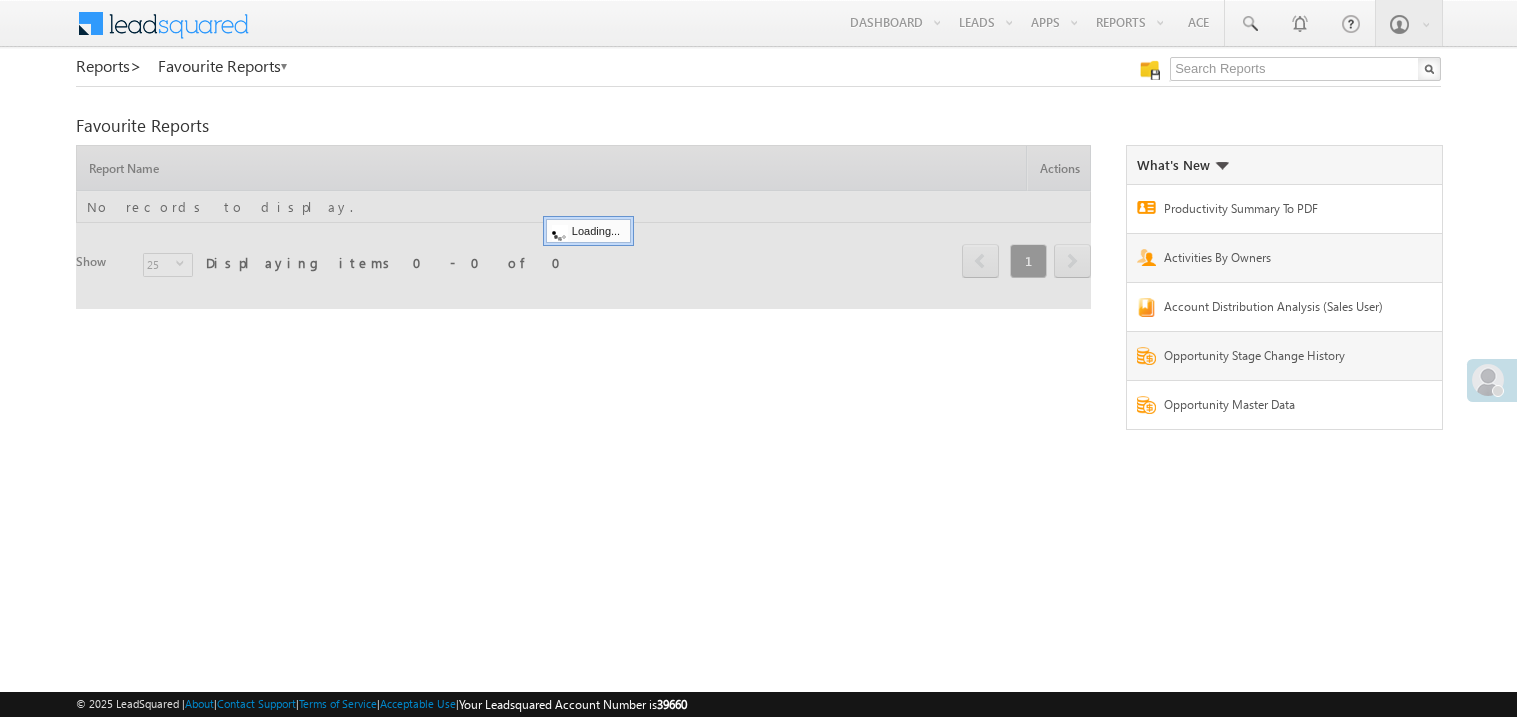 scroll, scrollTop: 0, scrollLeft: 0, axis: both 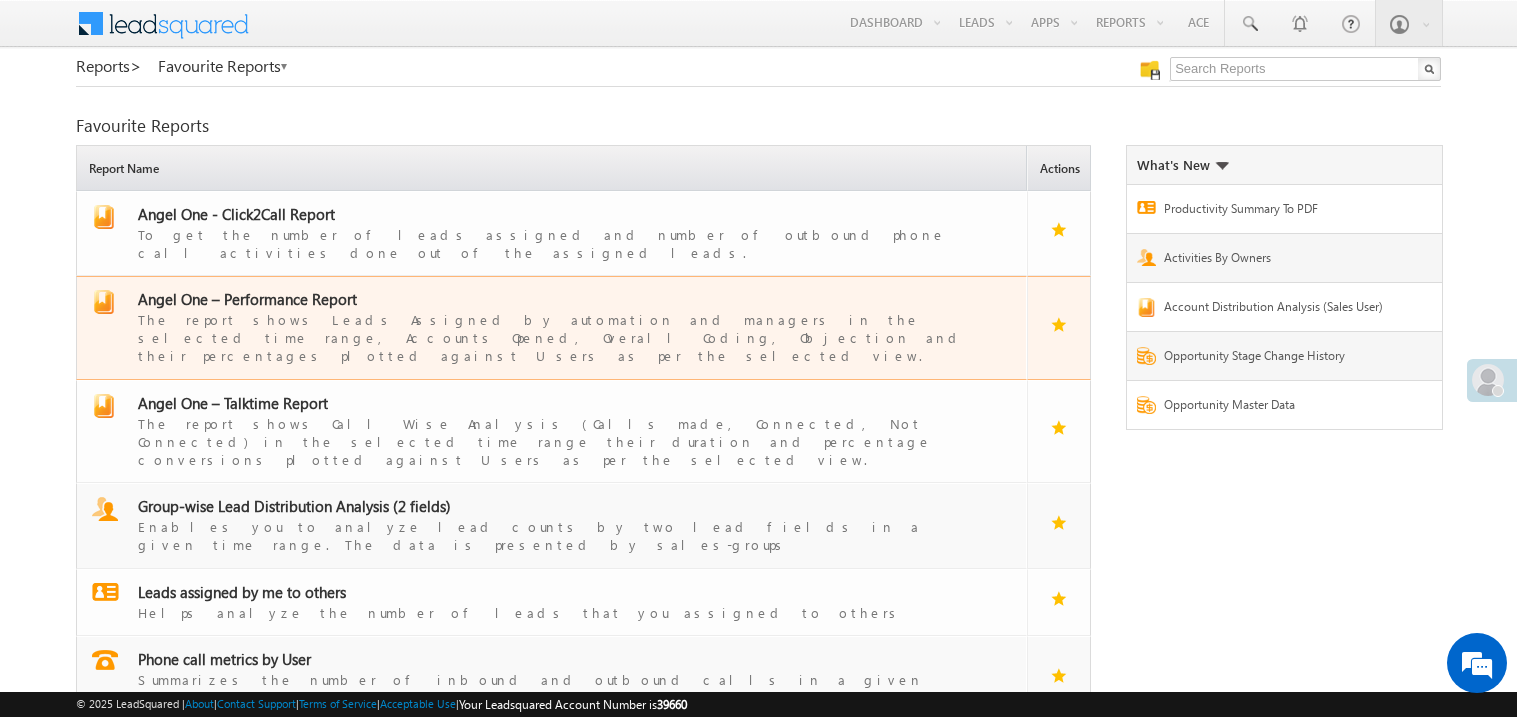 click on "Angel One – Performance Report" at bounding box center (247, 299) 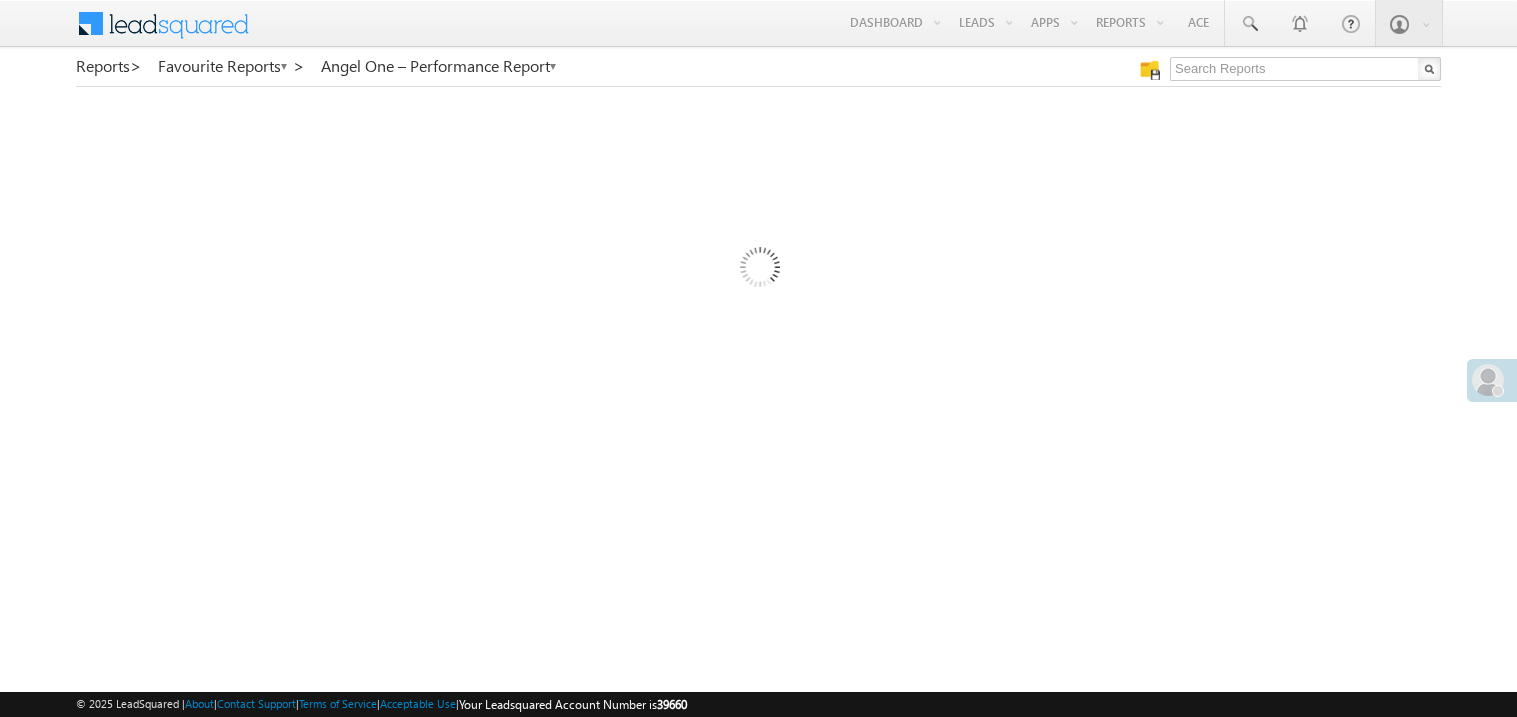 scroll, scrollTop: 0, scrollLeft: 0, axis: both 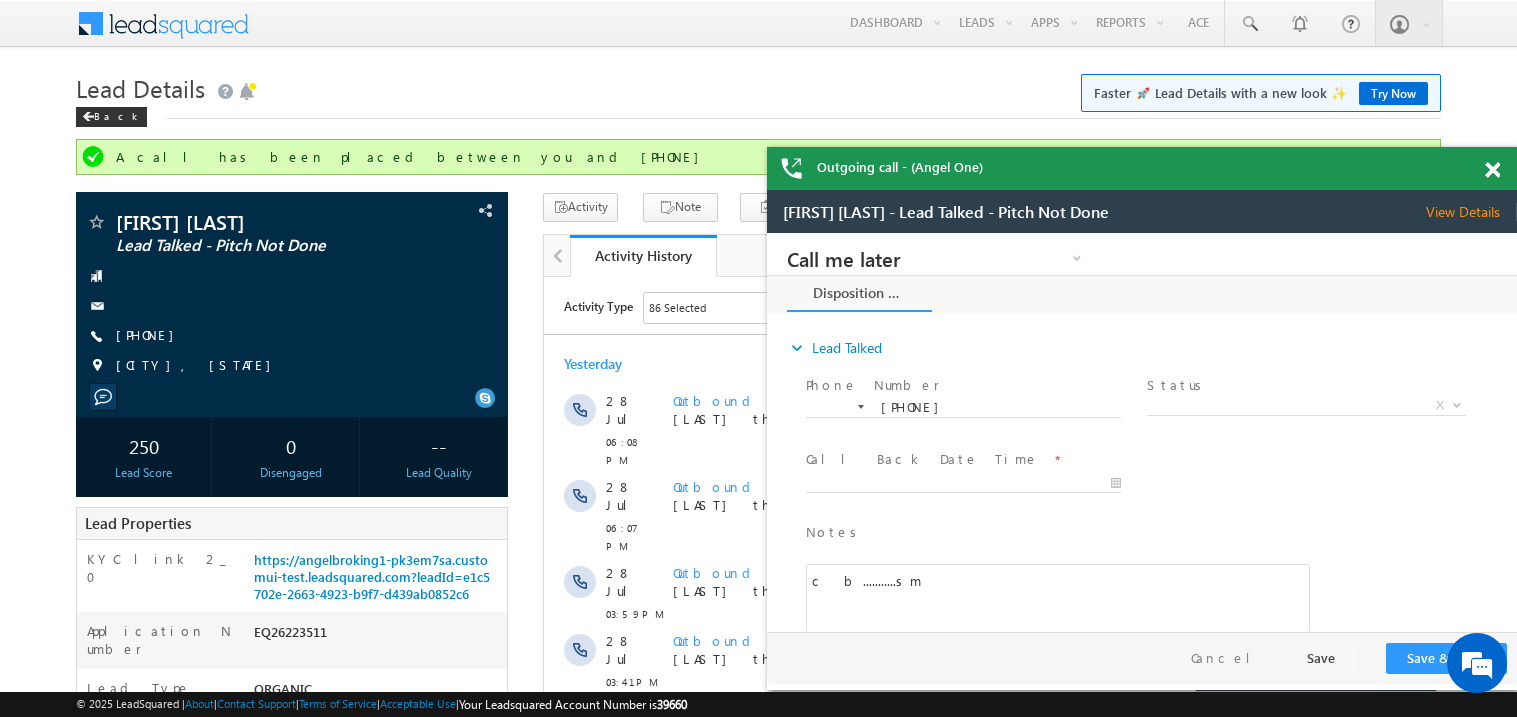 click at bounding box center (1492, 170) 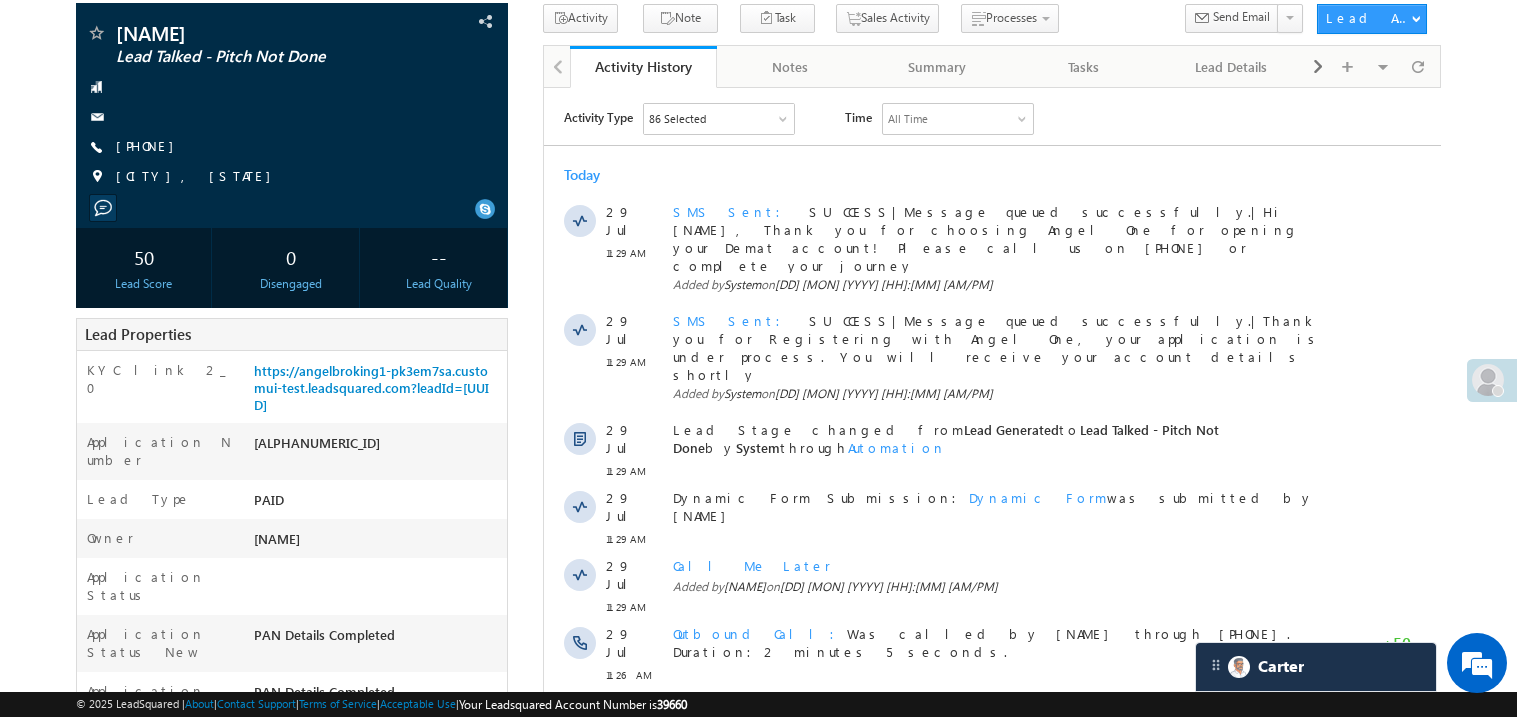 scroll, scrollTop: 0, scrollLeft: 0, axis: both 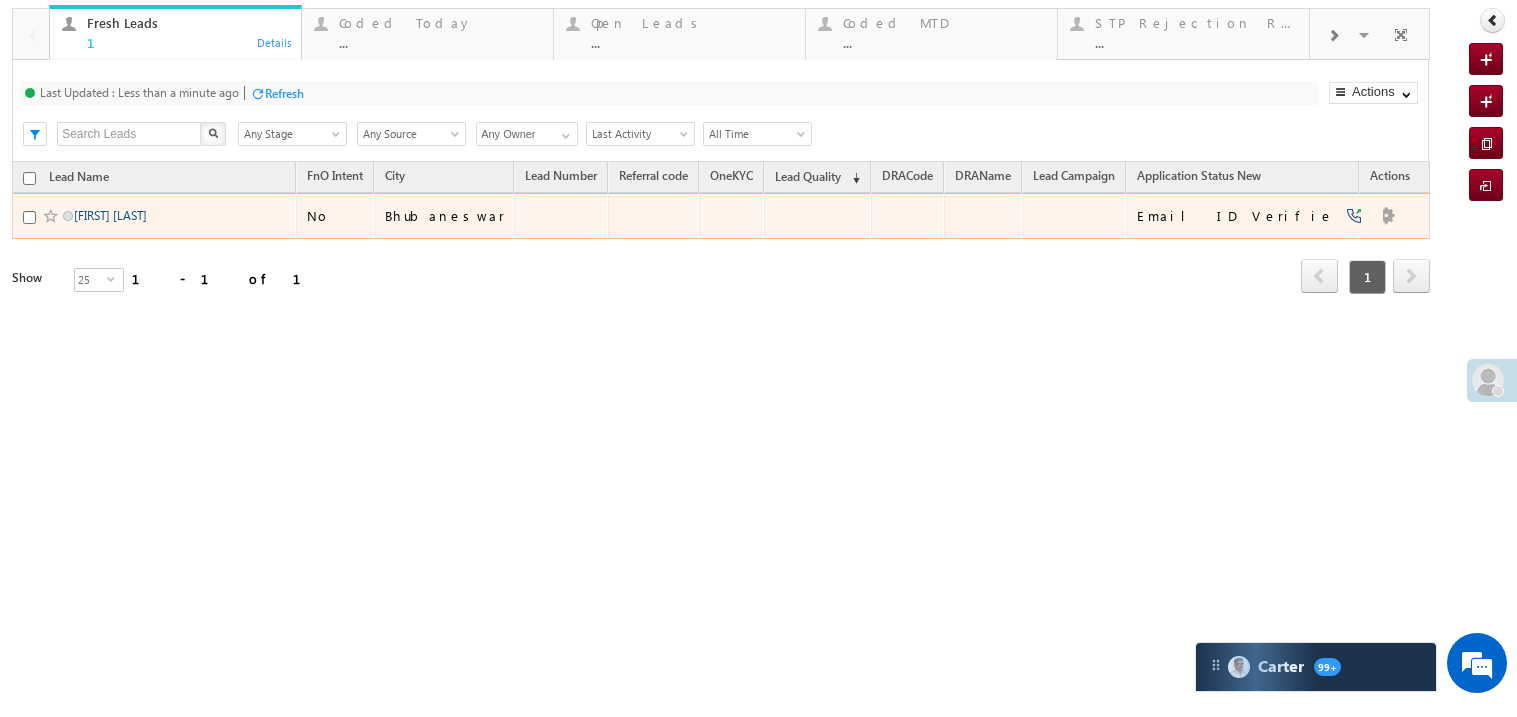 click on "[FIRST] [LAST]" at bounding box center [110, 215] 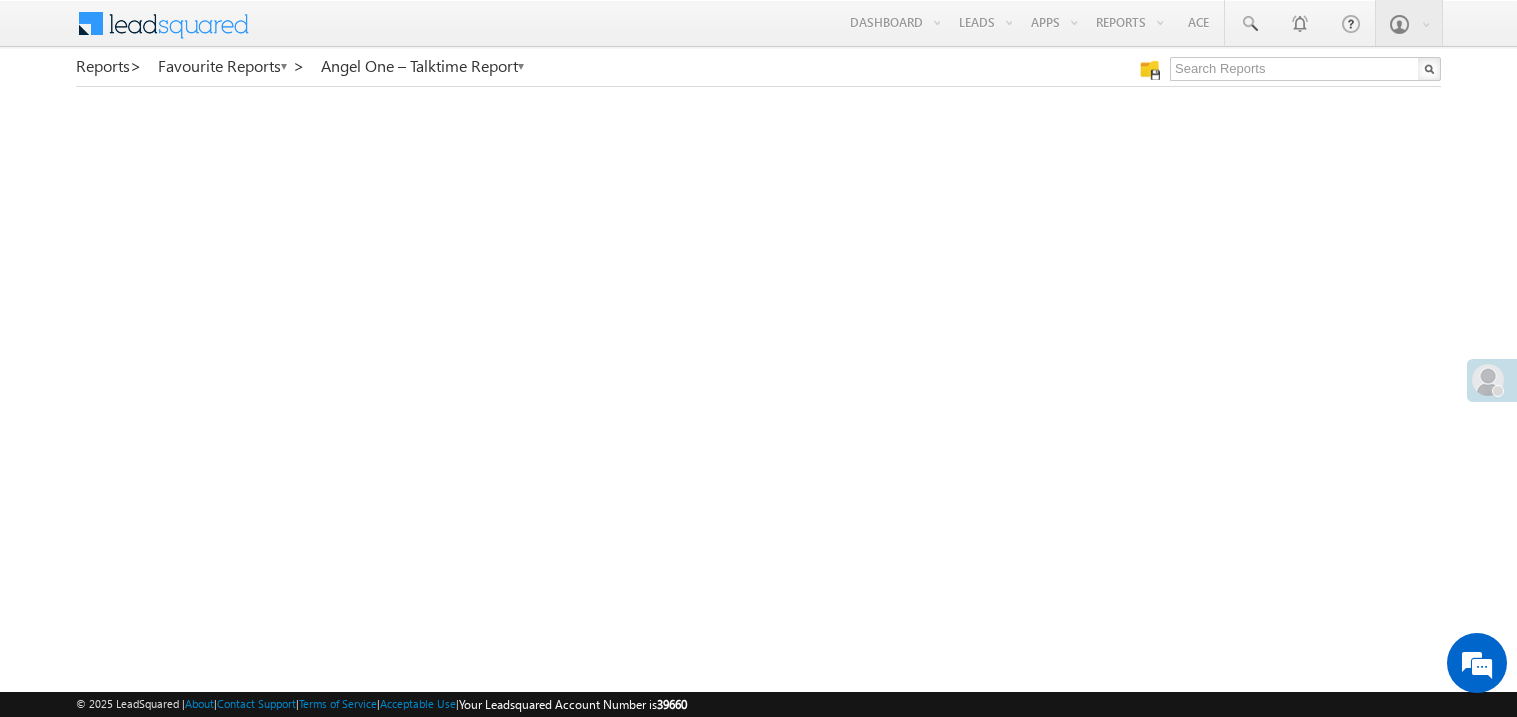 scroll, scrollTop: 0, scrollLeft: 0, axis: both 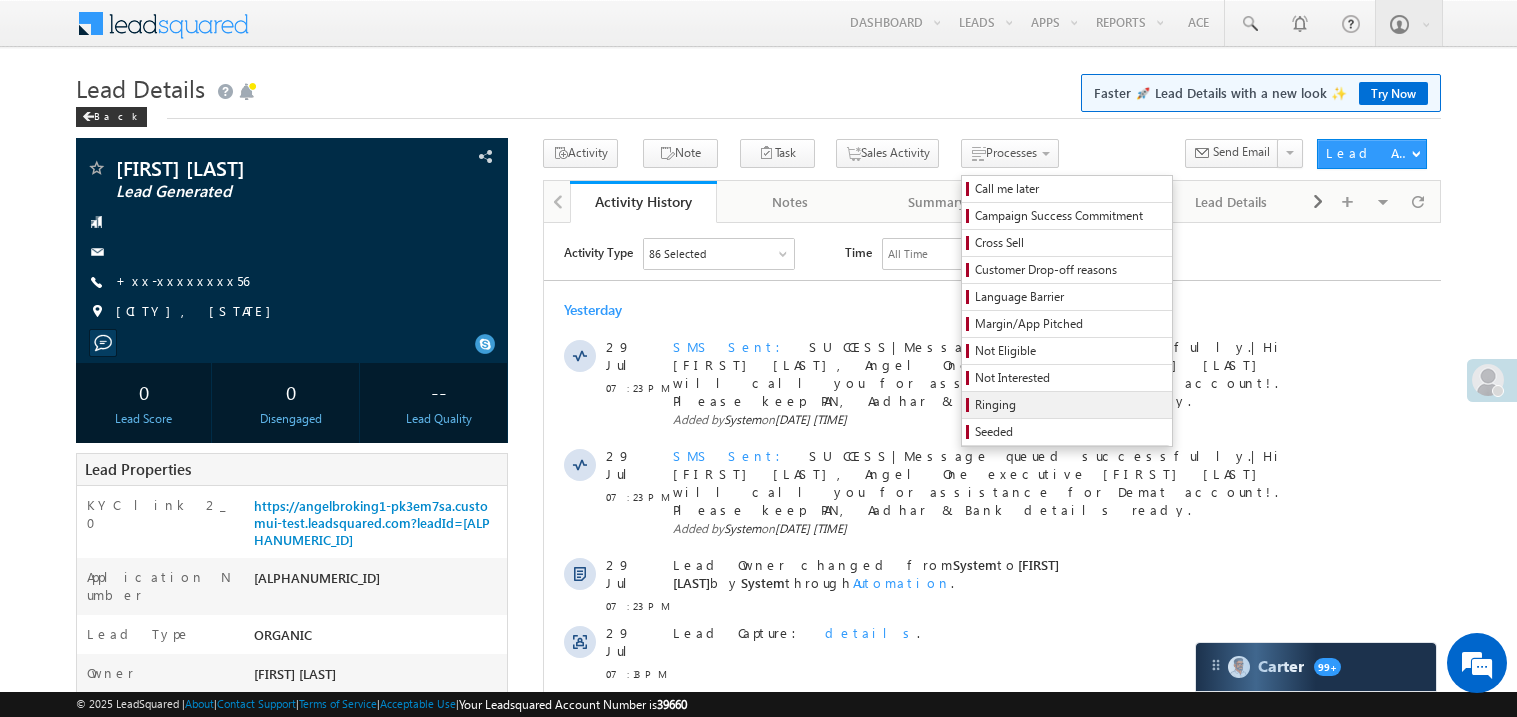 click on "Ringing" at bounding box center (1070, 405) 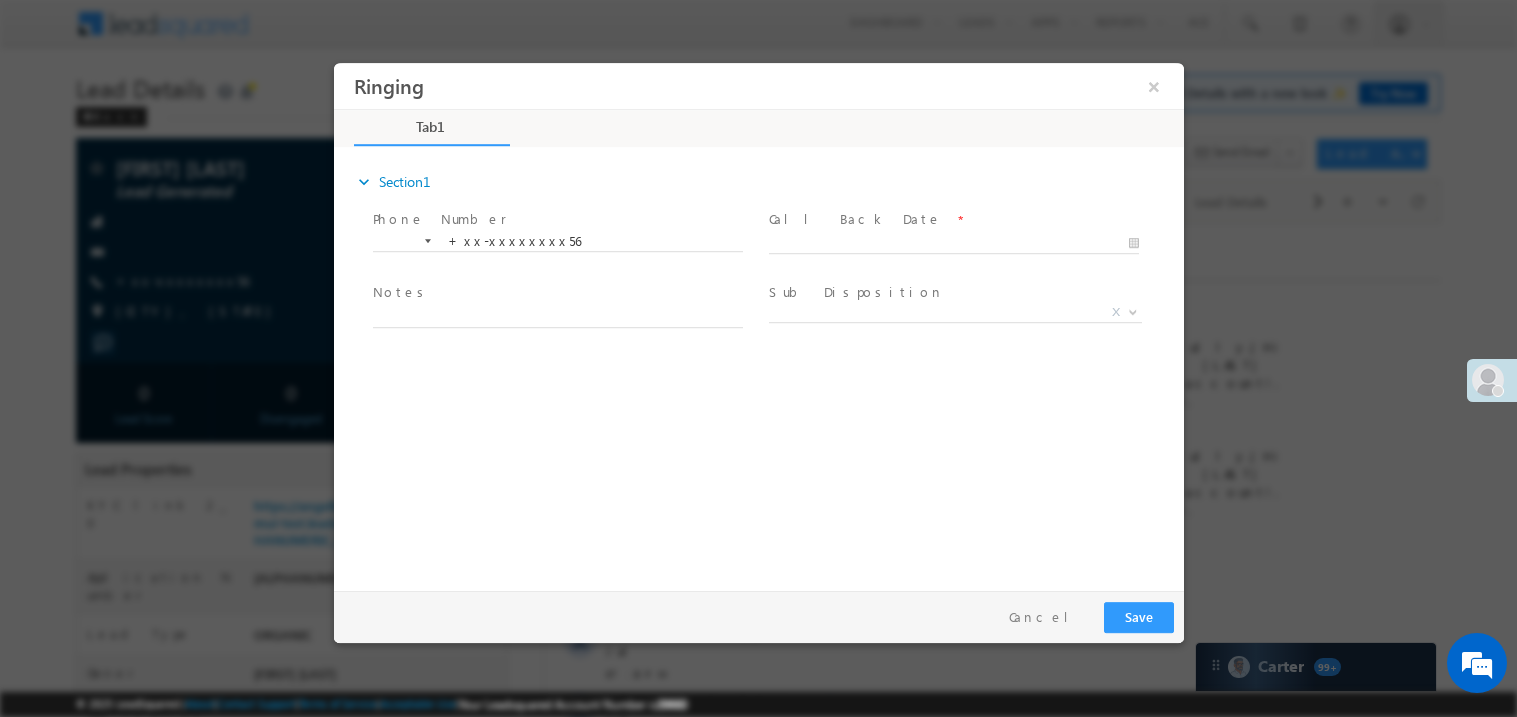 scroll, scrollTop: 0, scrollLeft: 0, axis: both 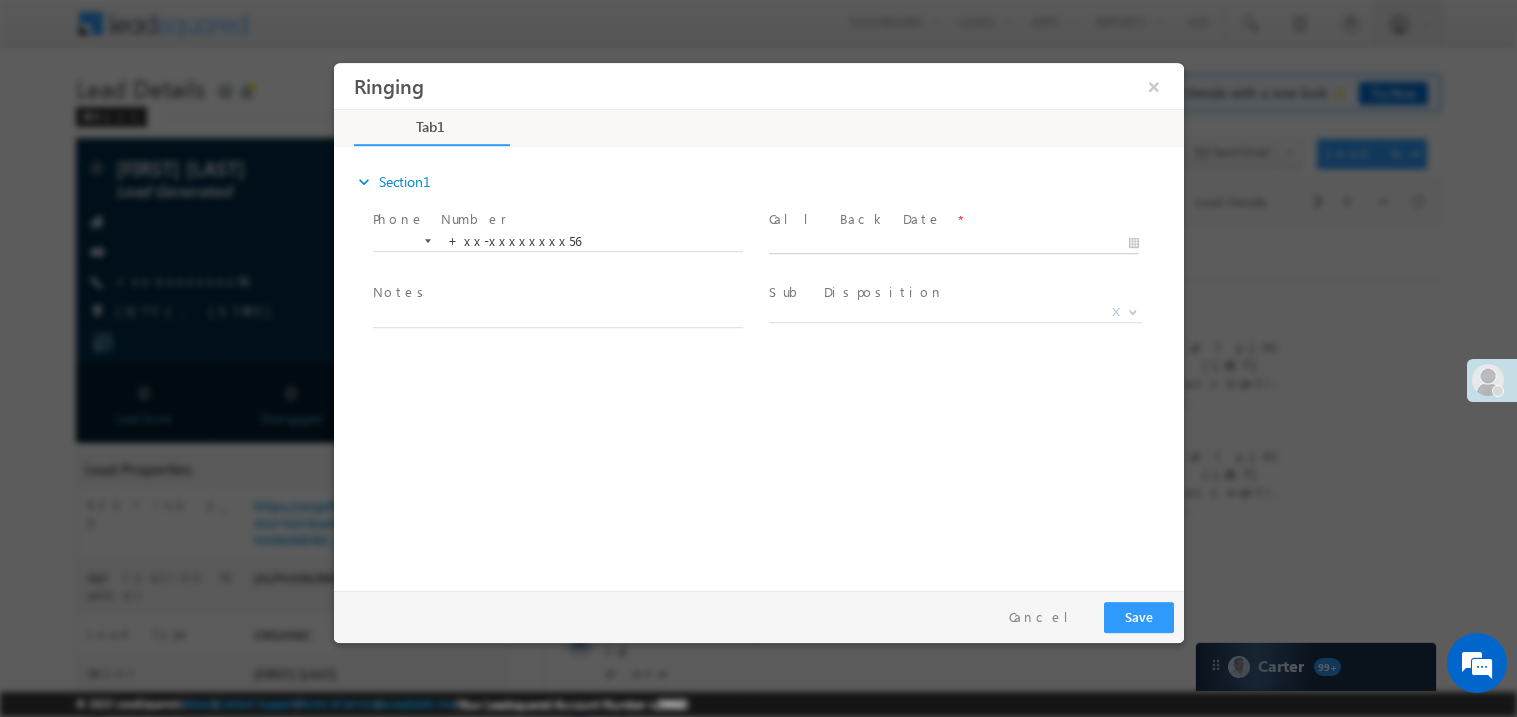 click on "Ringing
×" at bounding box center [758, 321] 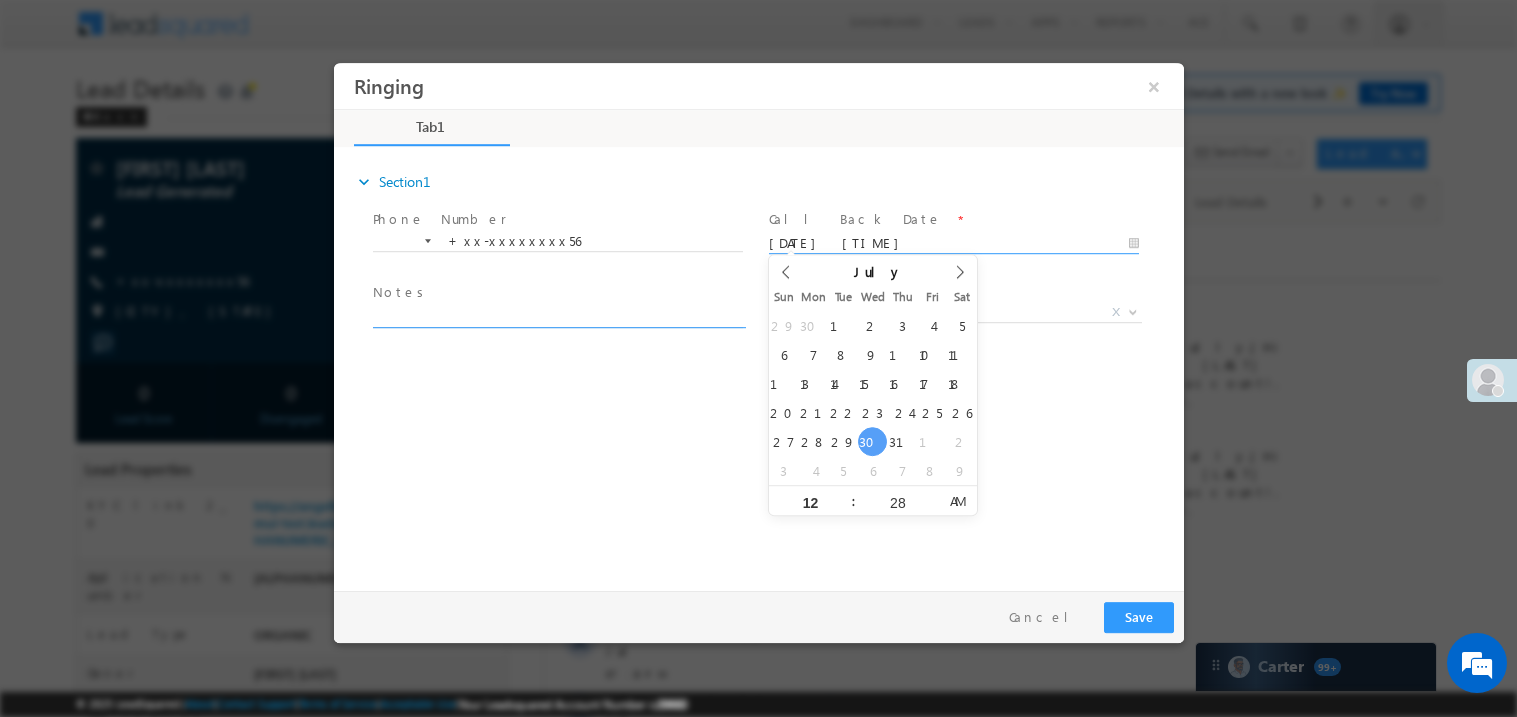 click at bounding box center [557, 315] 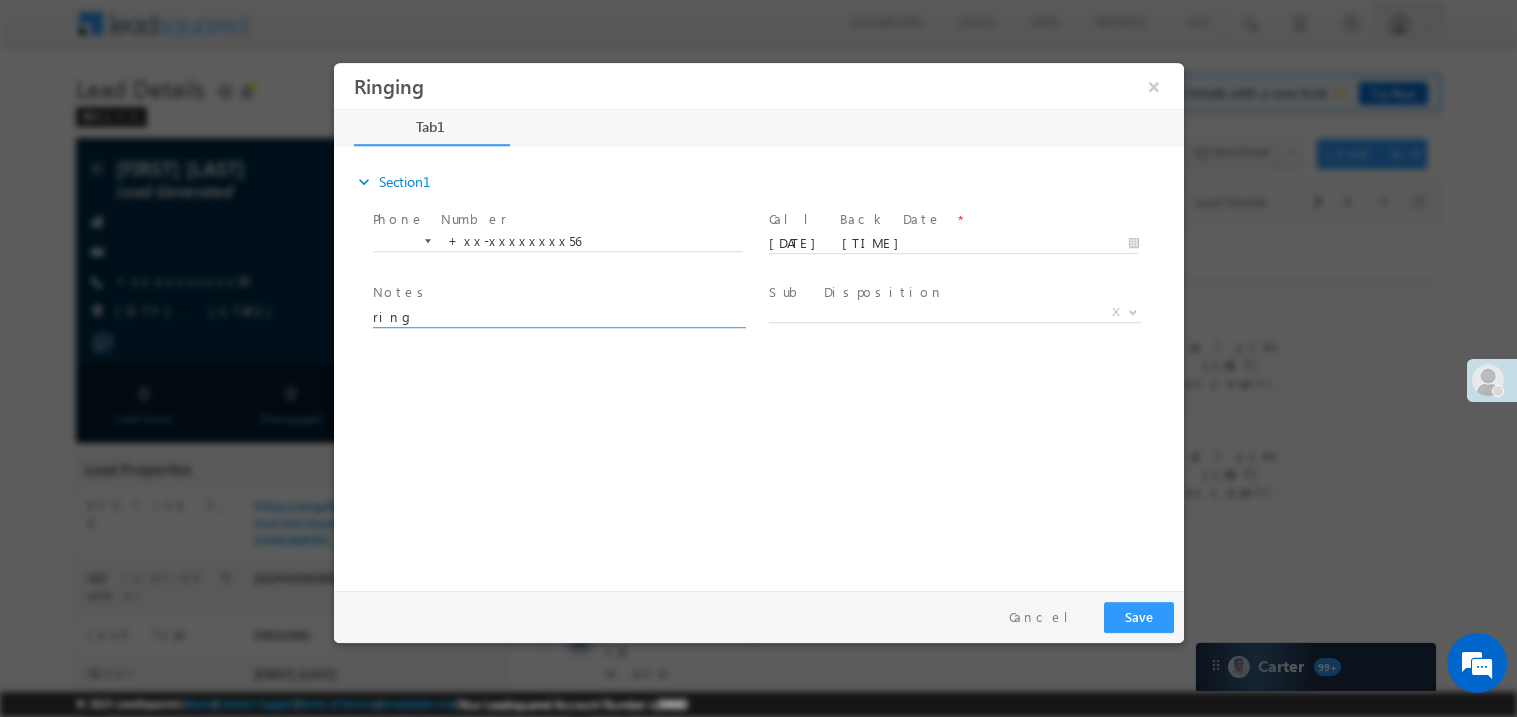 scroll, scrollTop: 0, scrollLeft: 0, axis: both 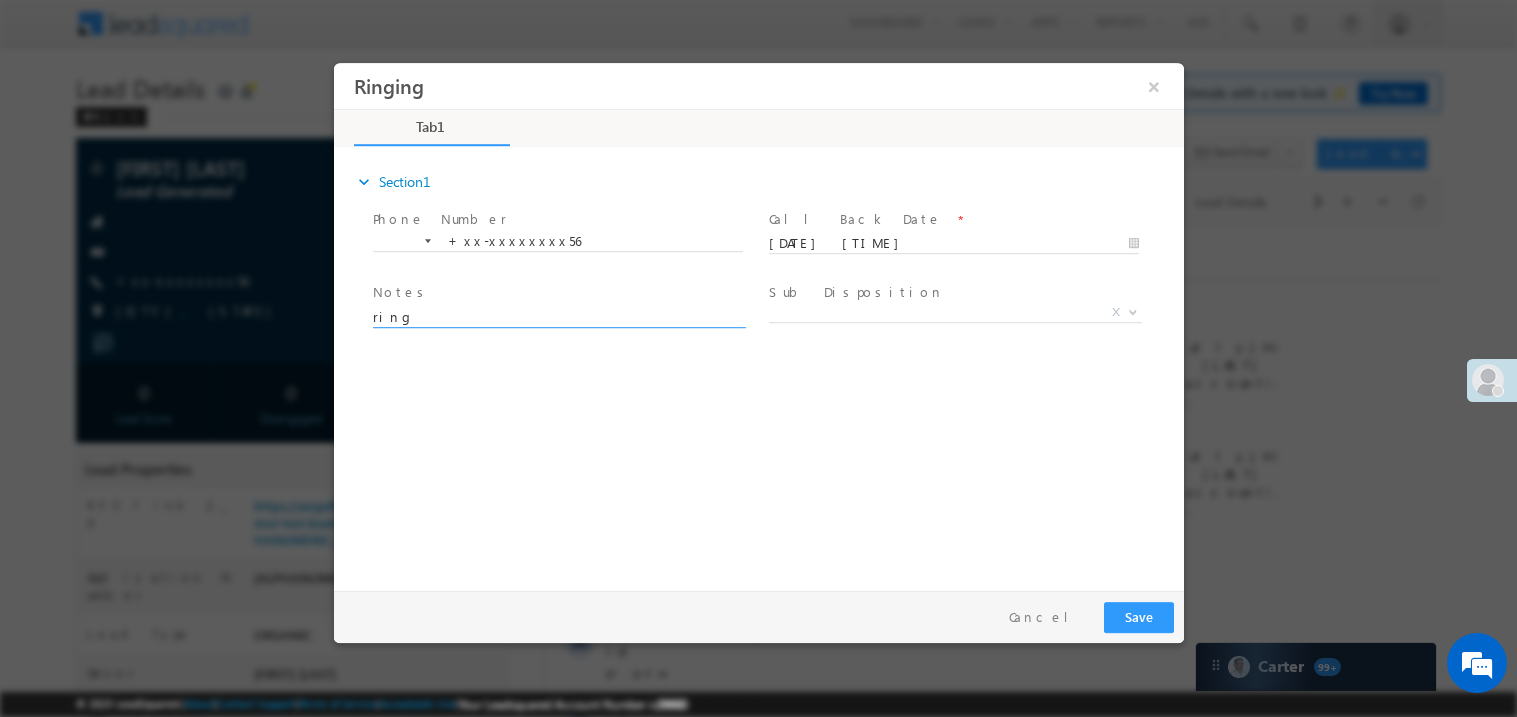 type on "ring" 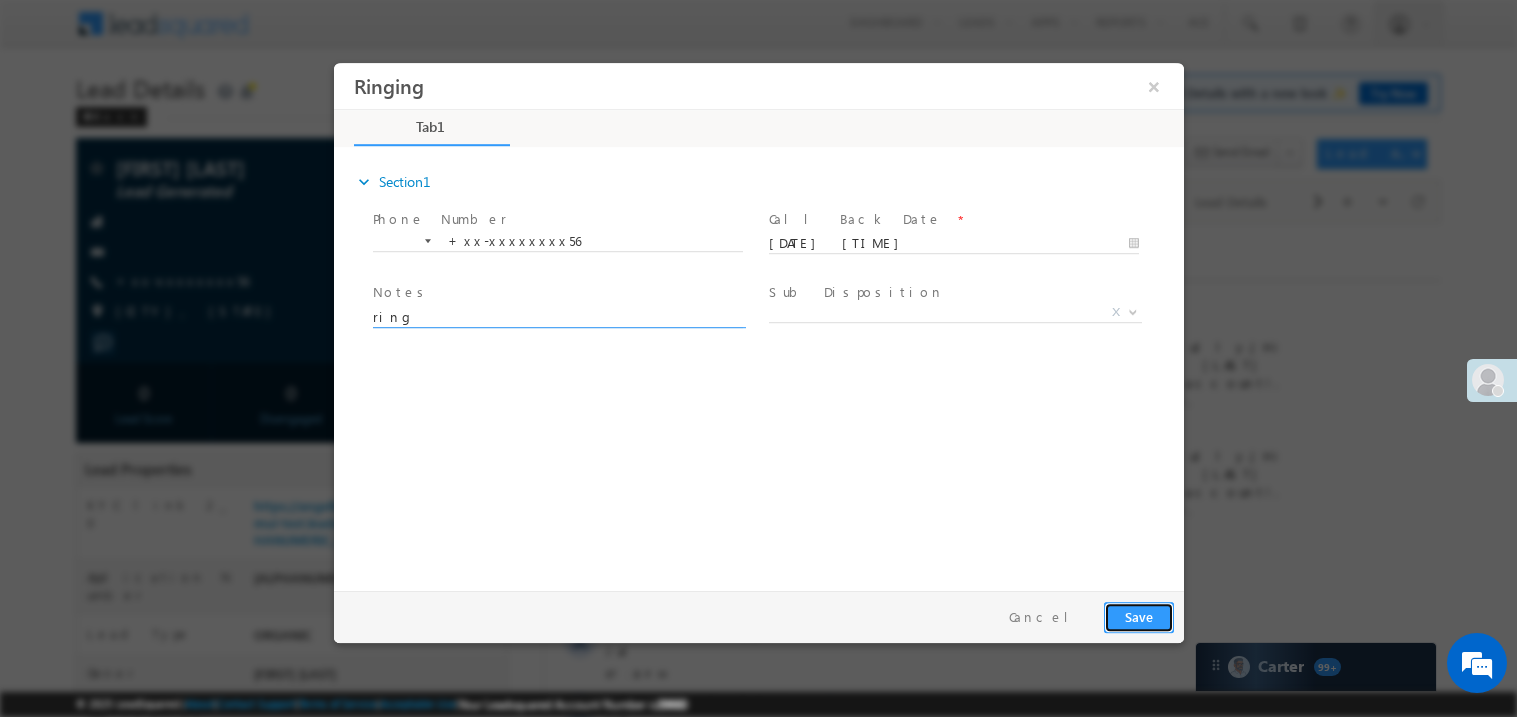 click on "Save" at bounding box center [1138, 616] 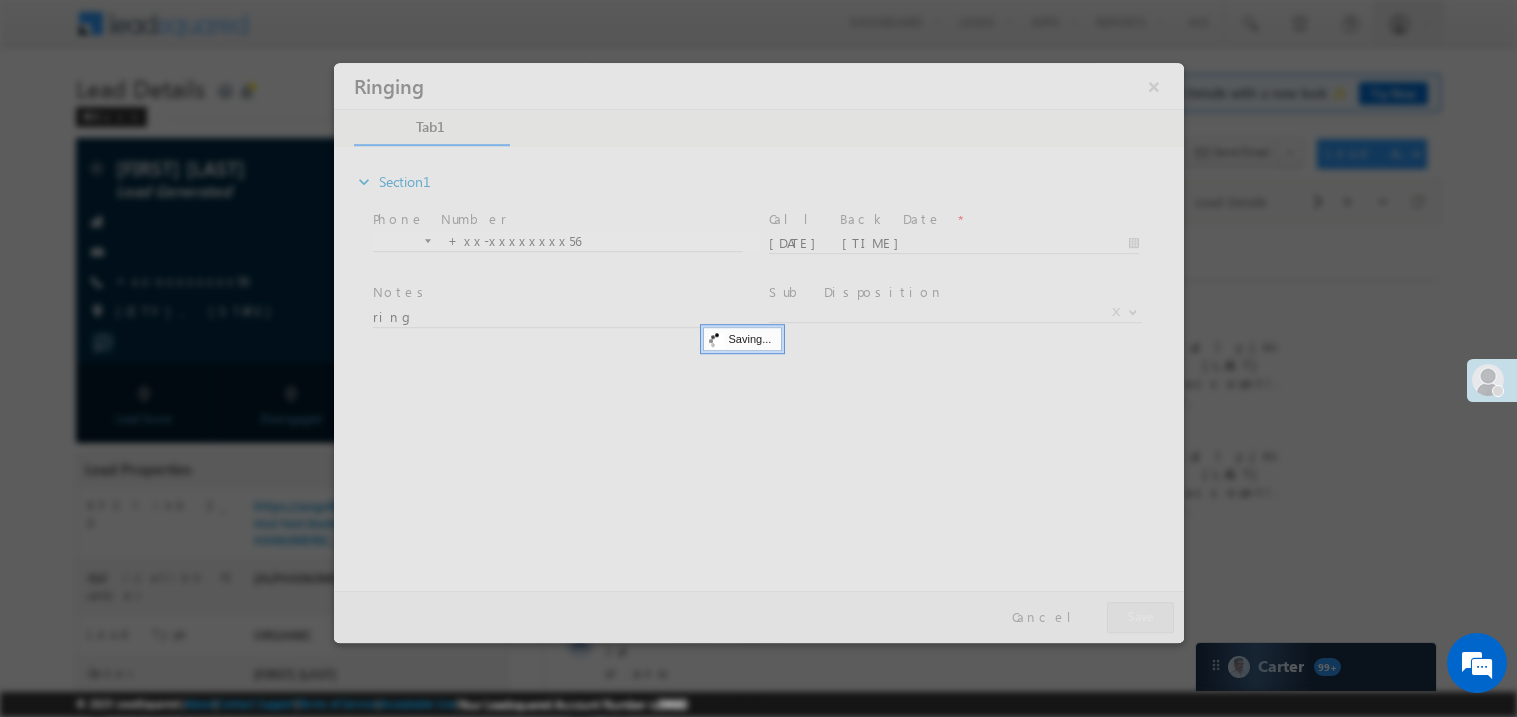 click at bounding box center [758, 352] 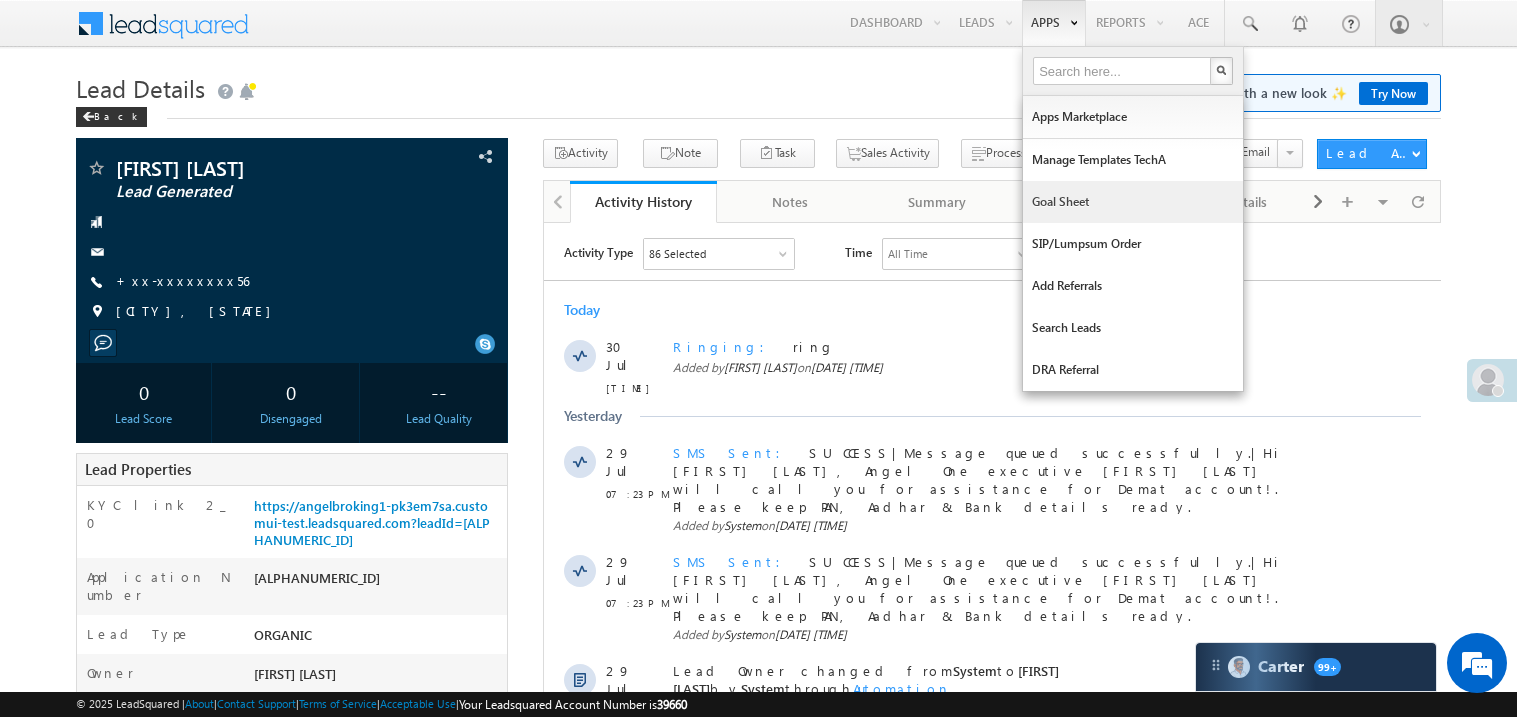 click on "Goal Sheet" at bounding box center [1133, 202] 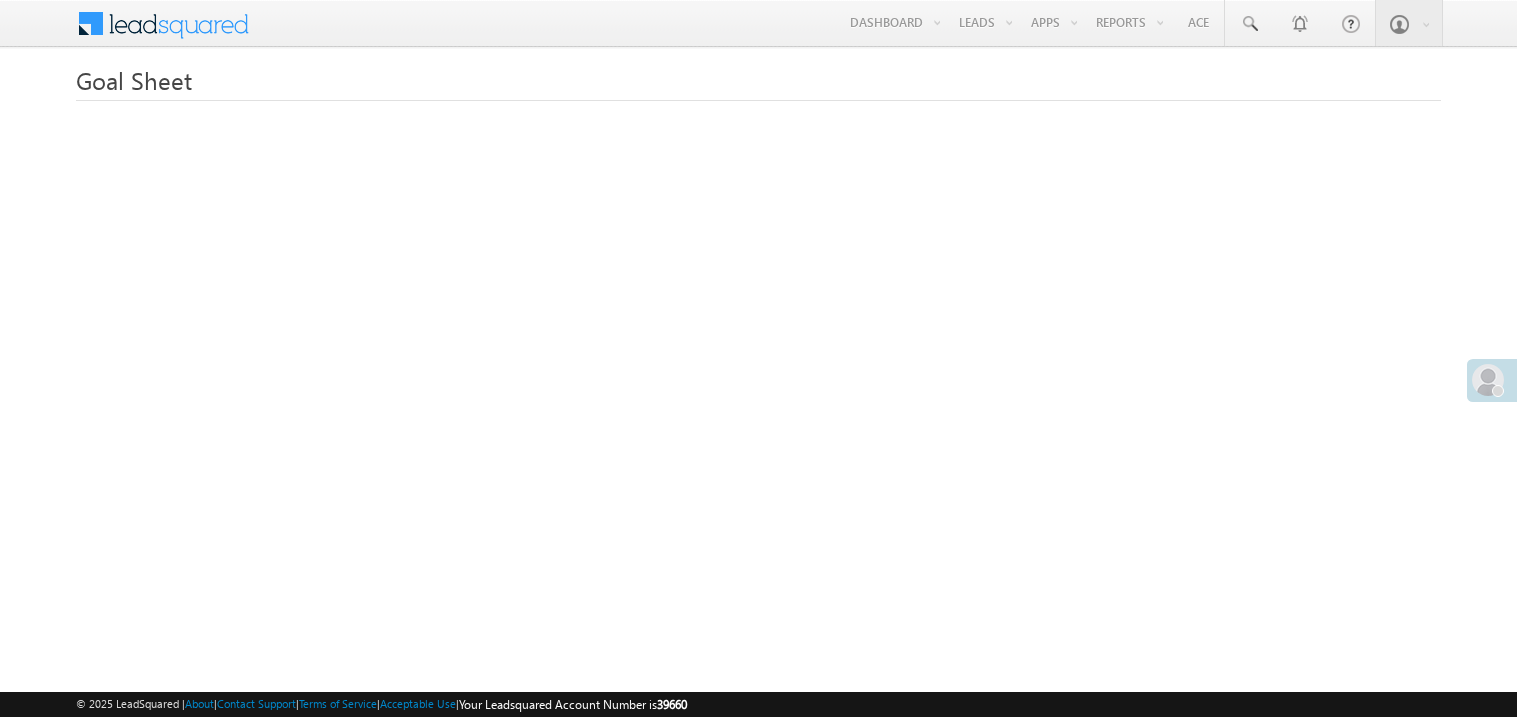 scroll, scrollTop: 0, scrollLeft: 0, axis: both 